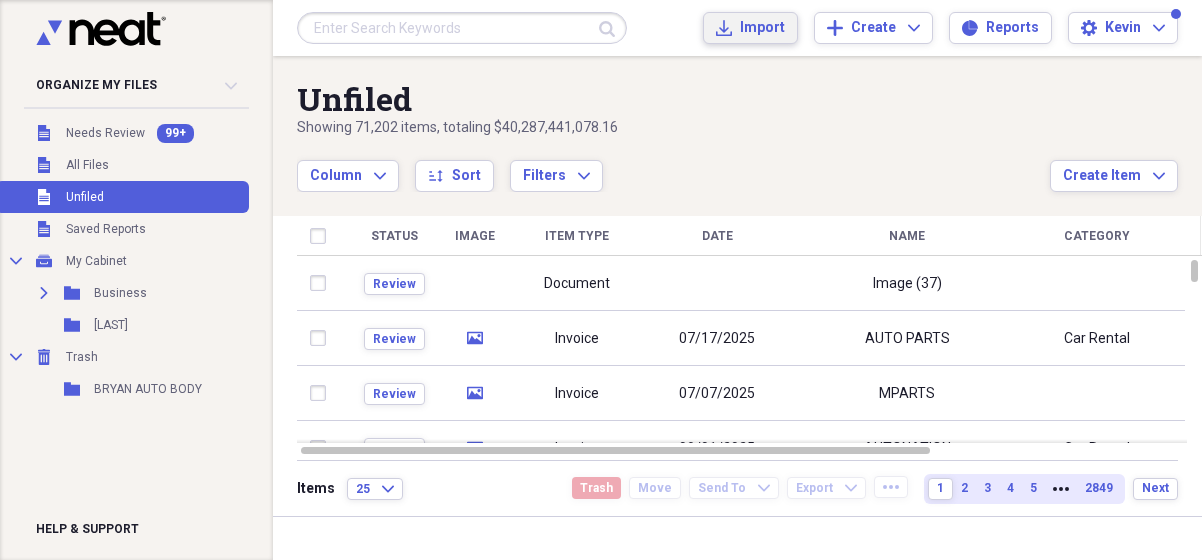 scroll, scrollTop: 0, scrollLeft: 0, axis: both 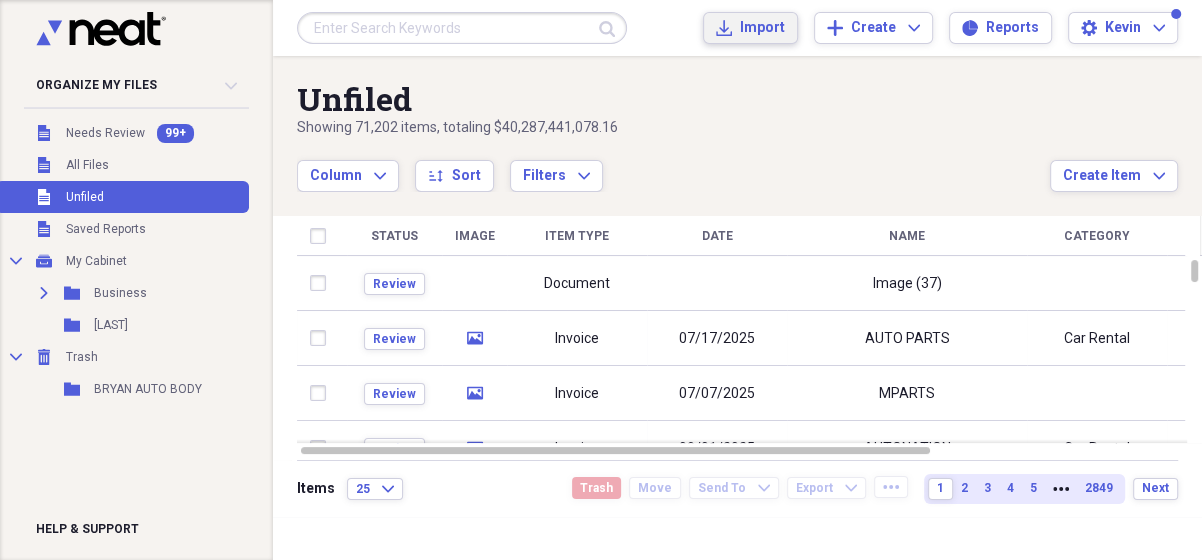 click on "Import Import" at bounding box center (750, 28) 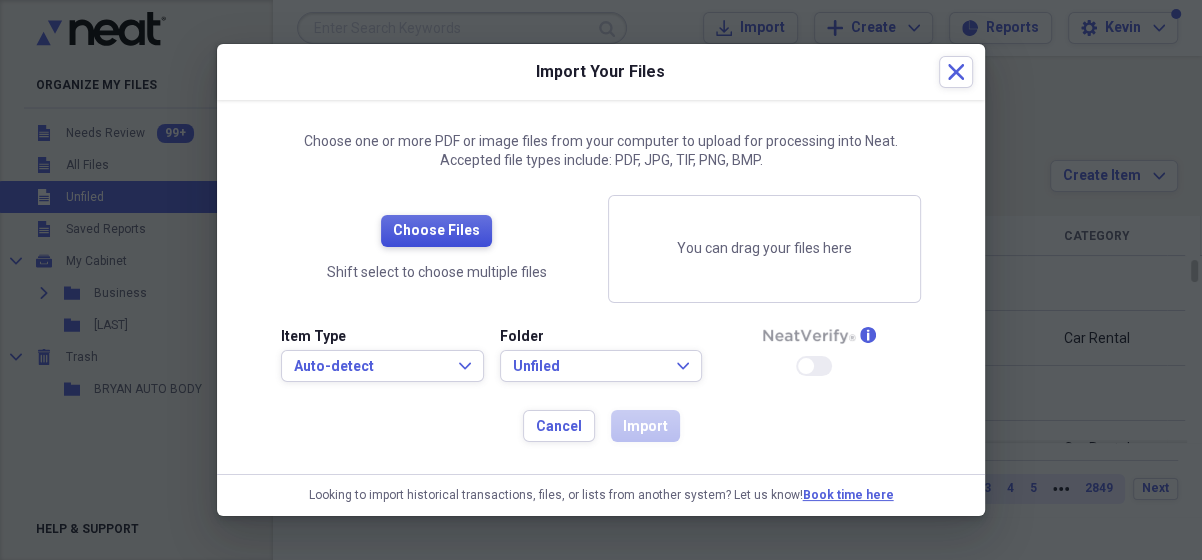 click on "Choose Files" at bounding box center [436, 231] 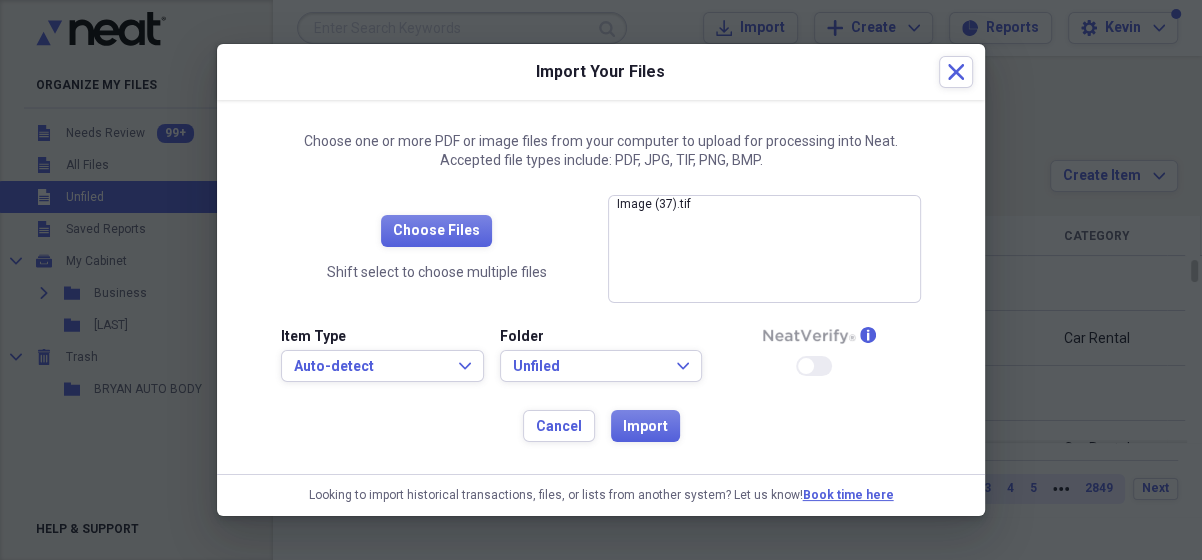 click on "Choose Files Shift select to choose multiple files Image (37).tif close Item Type Auto-detect Expand Folder Unfiled Expand info Enable Neat Verify Cancel Import" at bounding box center [601, 319] 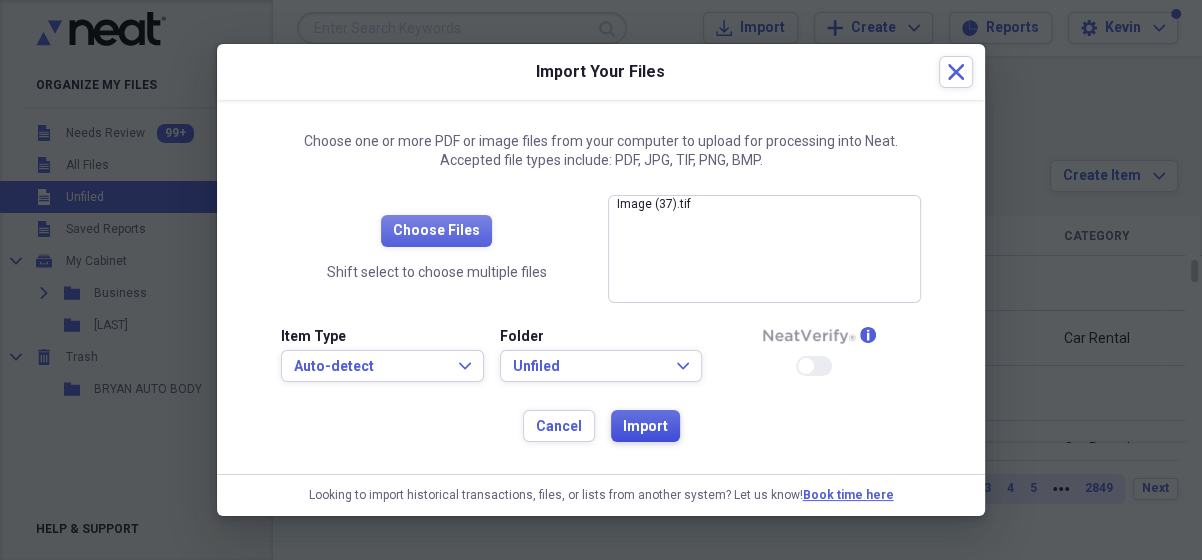 click on "Import" at bounding box center (645, 427) 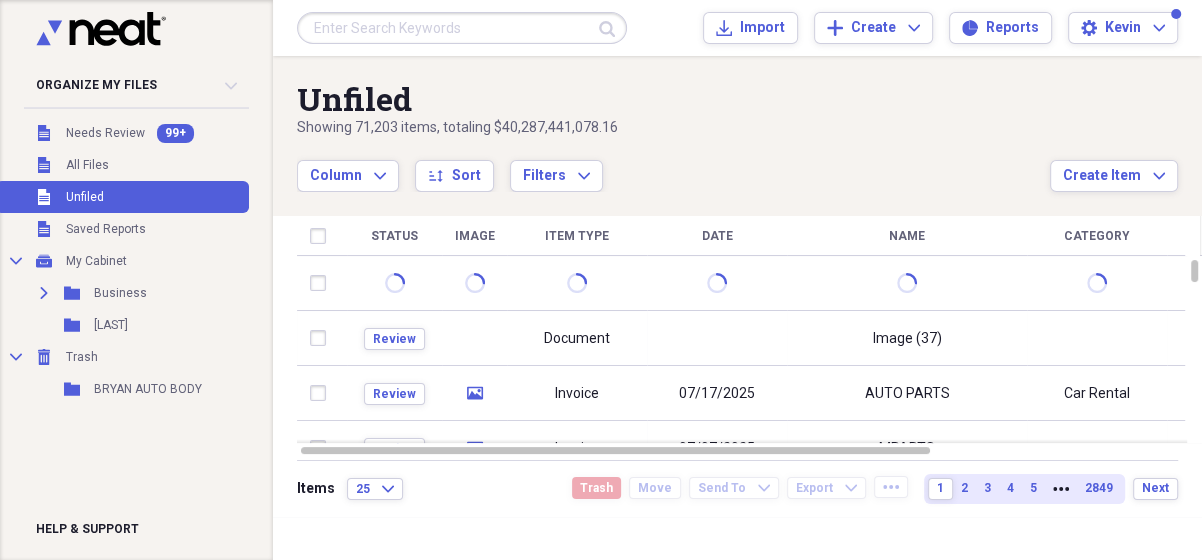 click at bounding box center [462, 28] 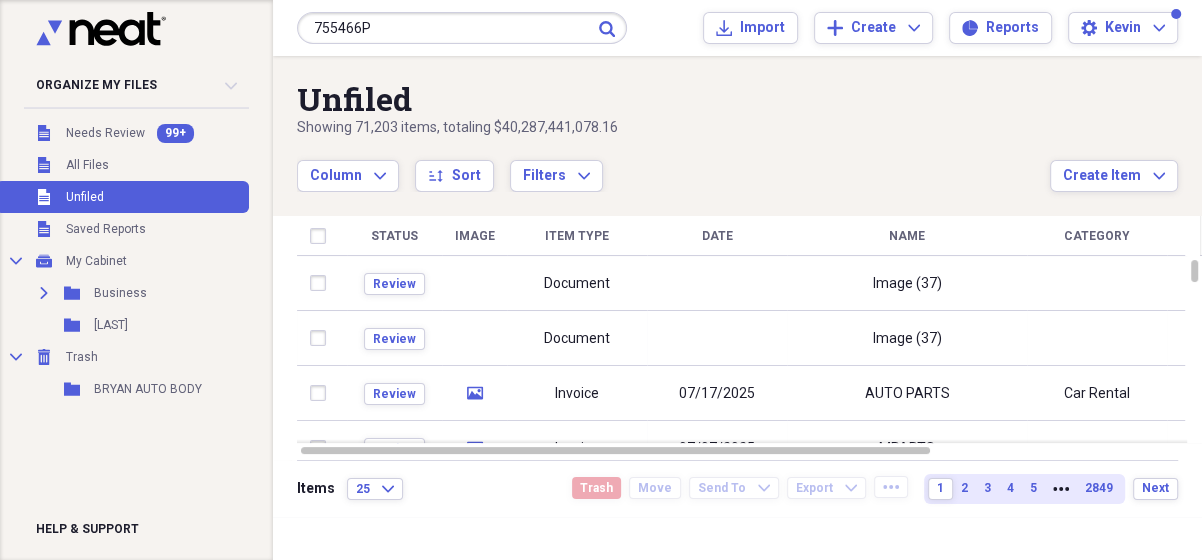 type on "755466P" 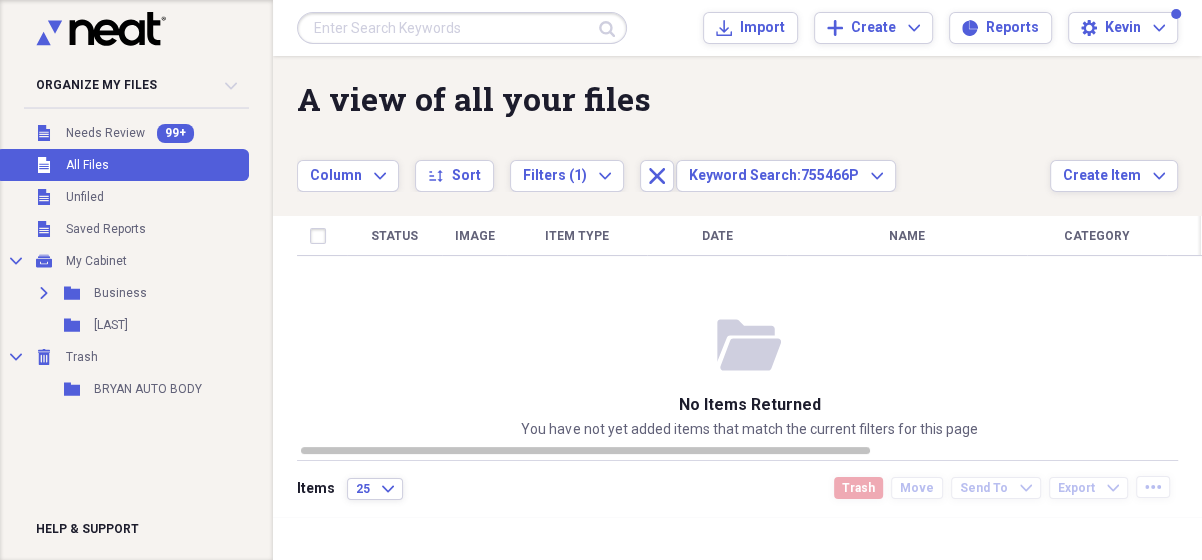 click at bounding box center [462, 28] 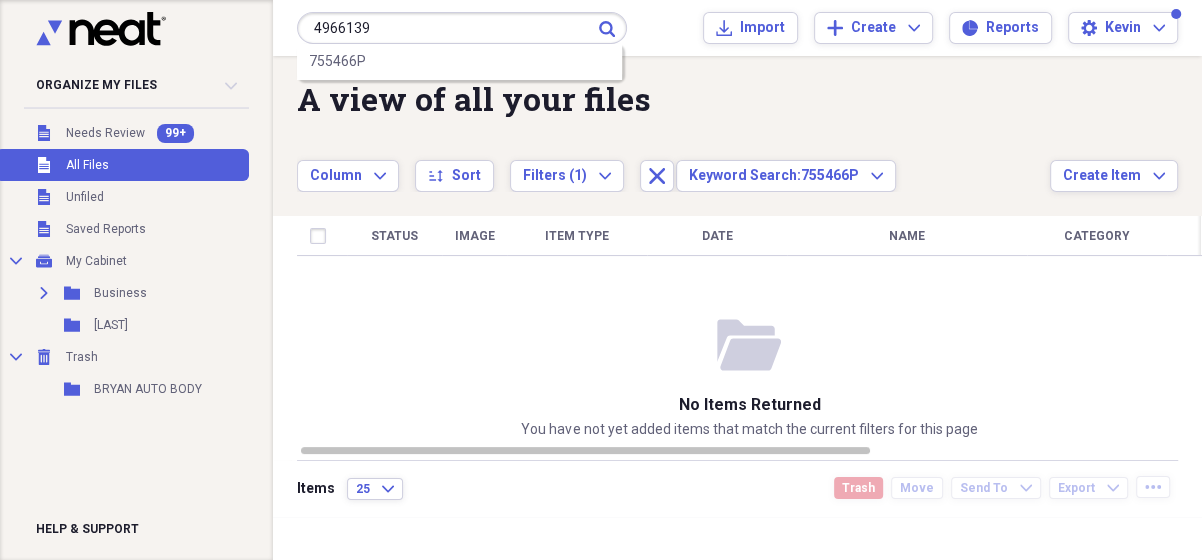type on "4966139" 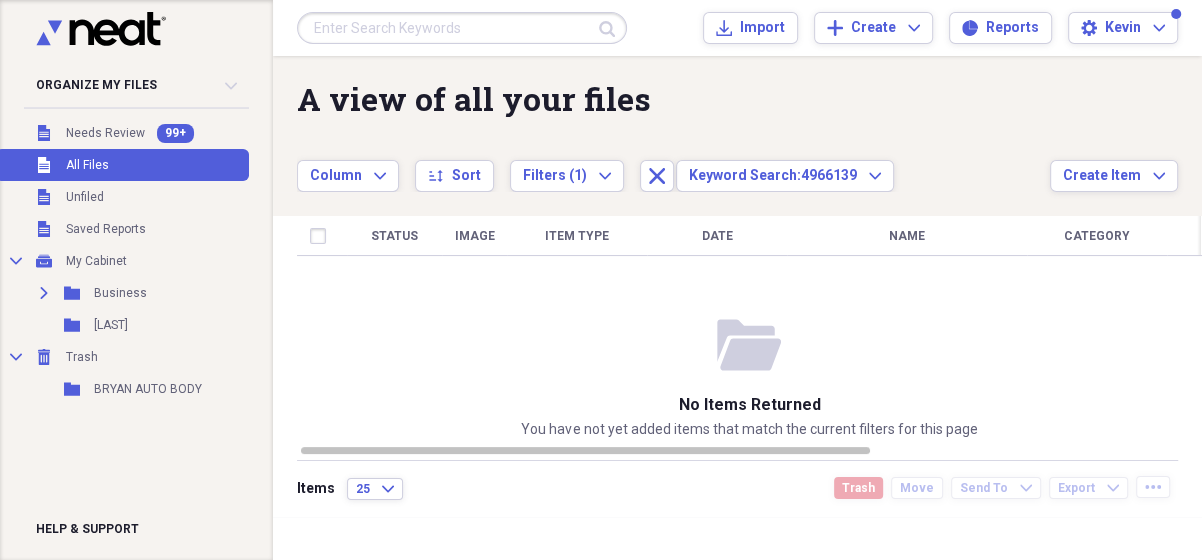 click at bounding box center [462, 28] 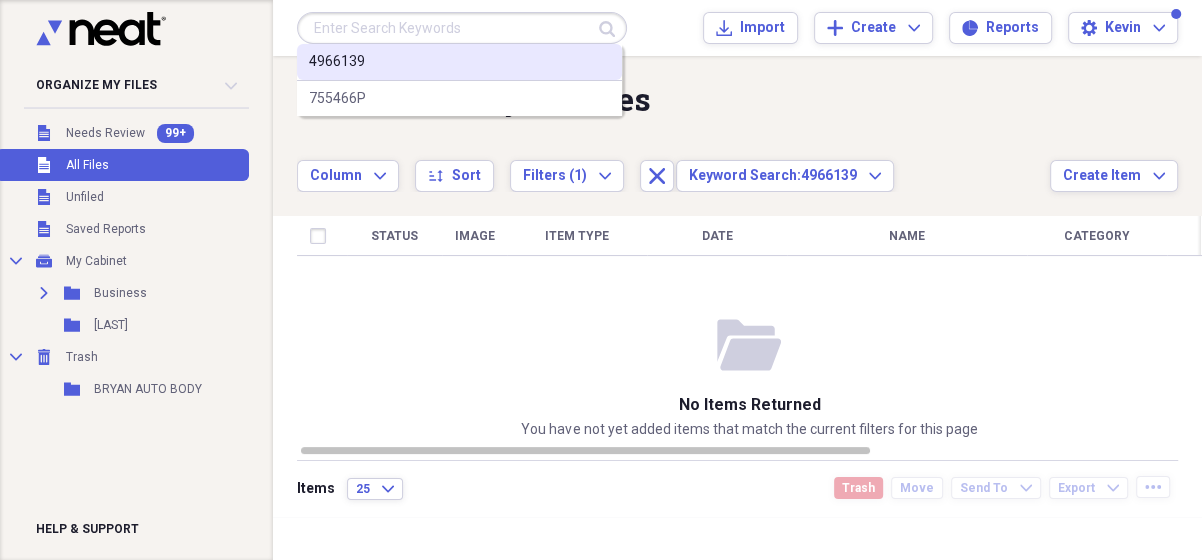 click on "4966139" at bounding box center (459, 62) 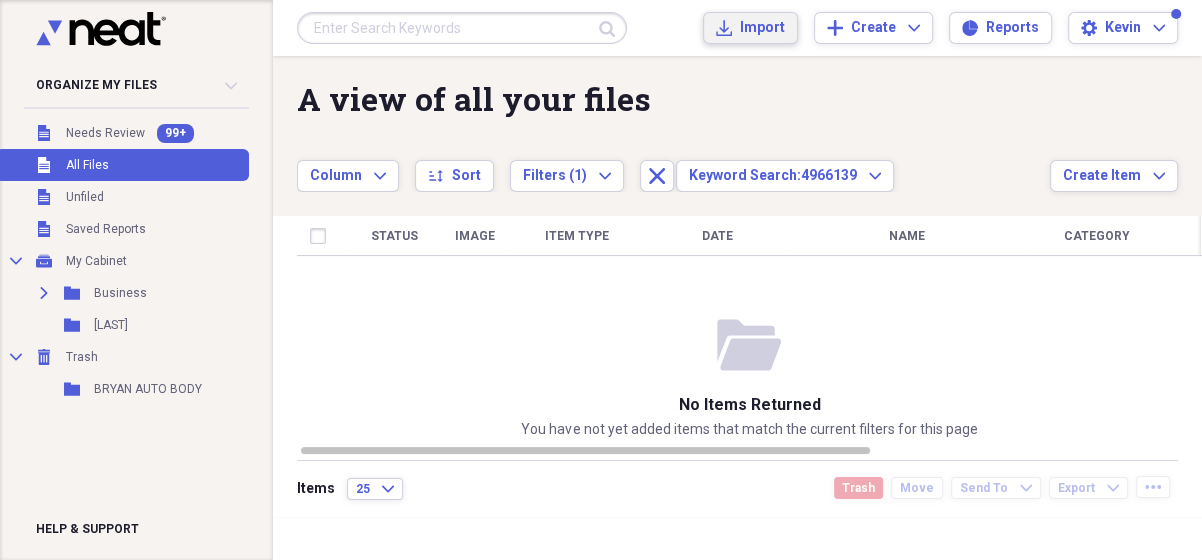 click on "Import Import" at bounding box center (750, 28) 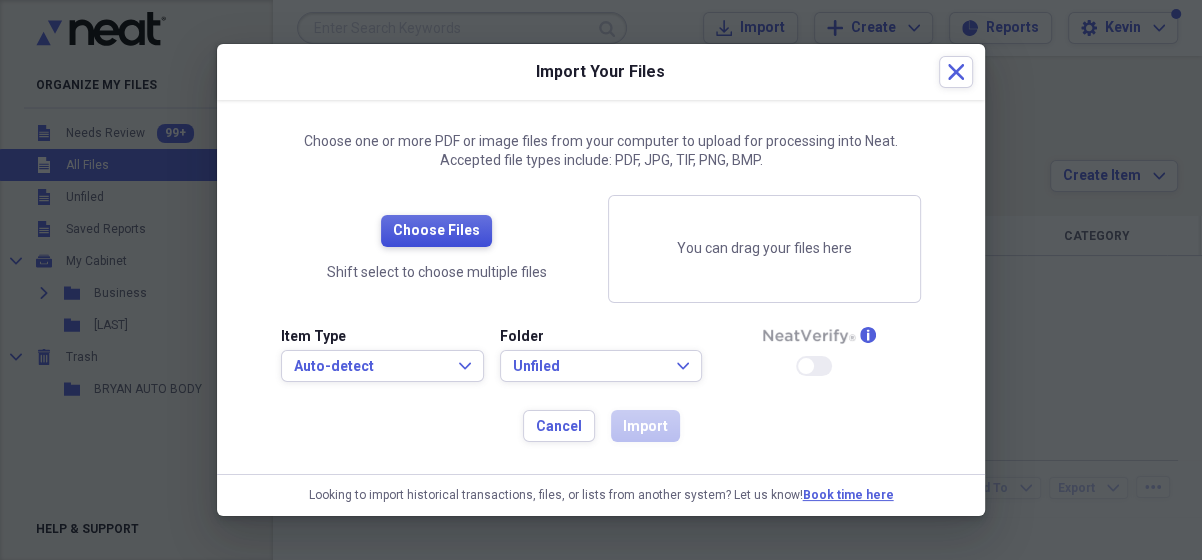 click on "Choose Files" at bounding box center [436, 231] 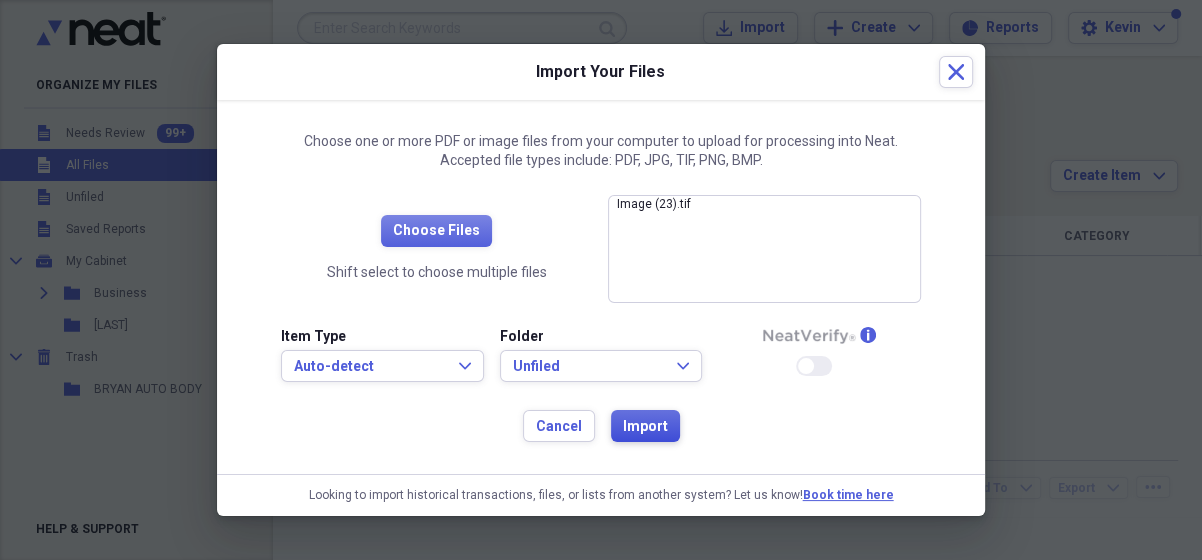 click on "Import" at bounding box center [645, 427] 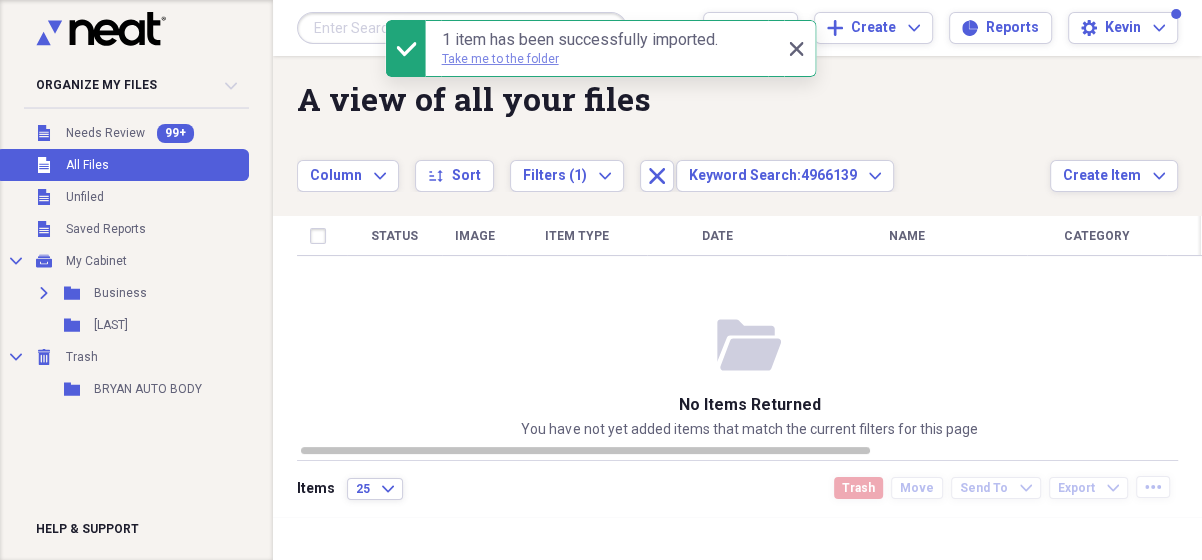 click on "Take me to the folder" at bounding box center (500, 59) 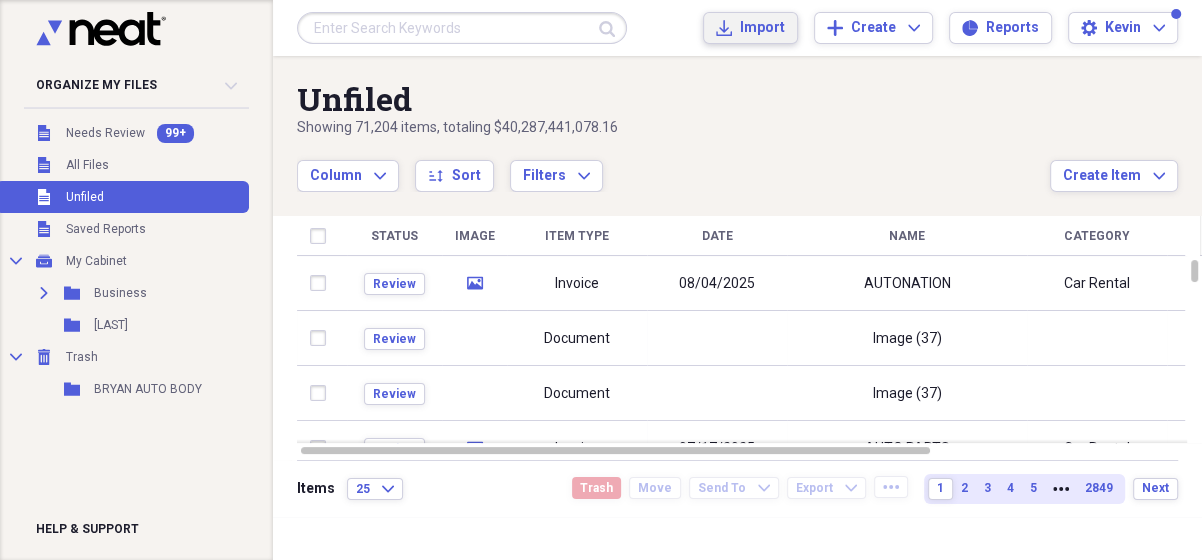 click on "Import Import" at bounding box center (750, 28) 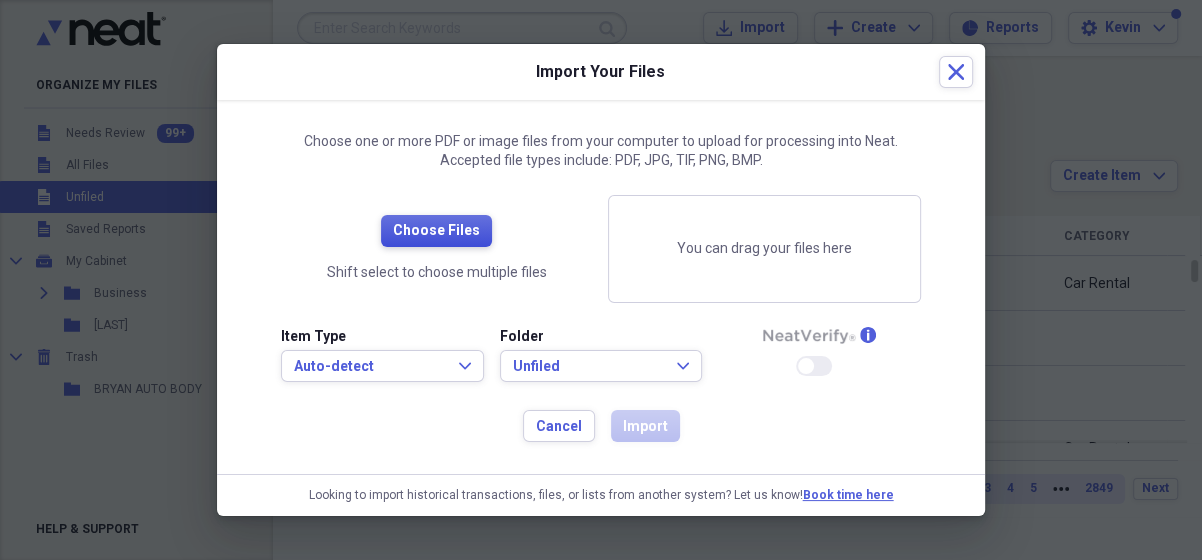 click on "Choose Files" at bounding box center (436, 231) 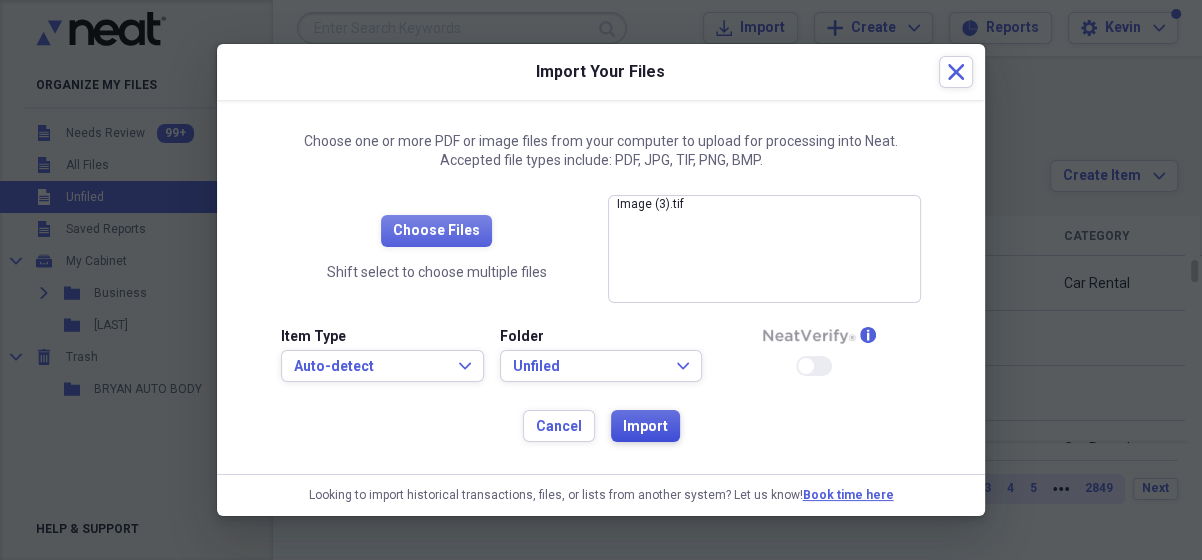 click on "Import" at bounding box center [645, 427] 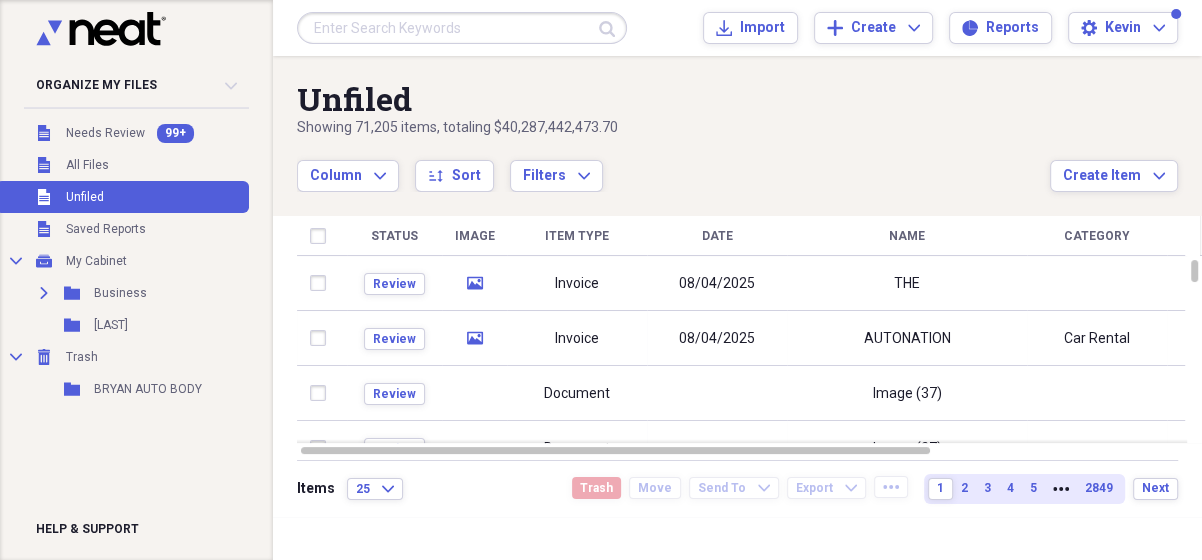 click at bounding box center [462, 28] 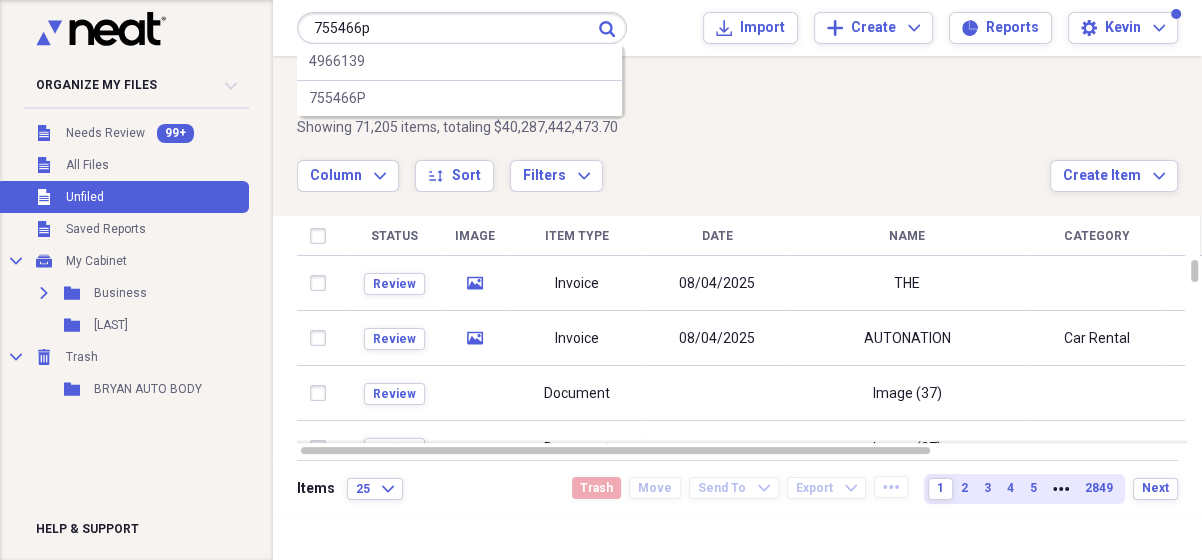 type on "755466p" 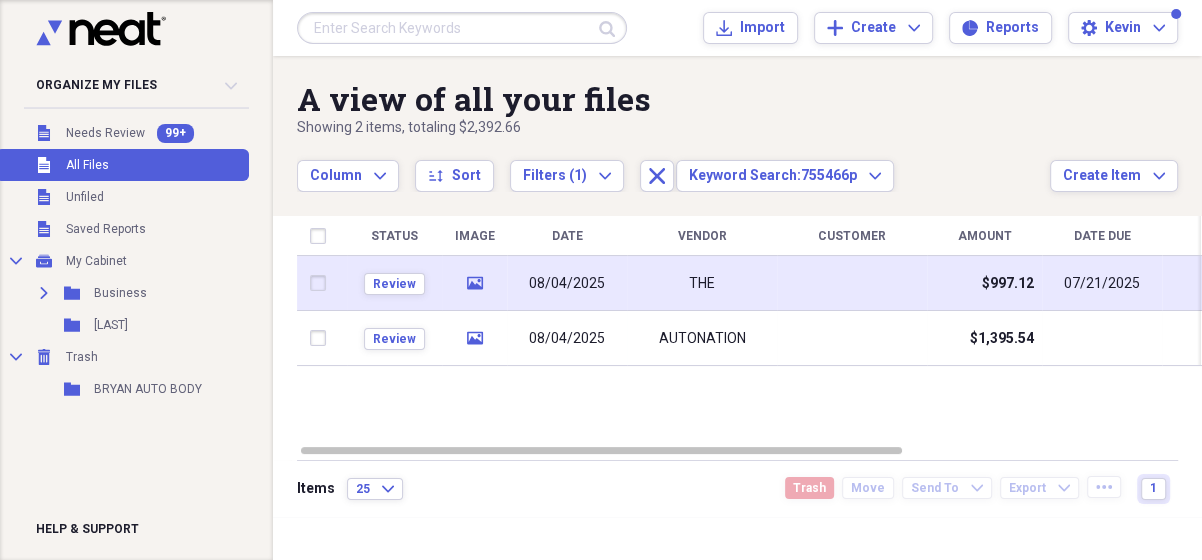 click at bounding box center (852, 283) 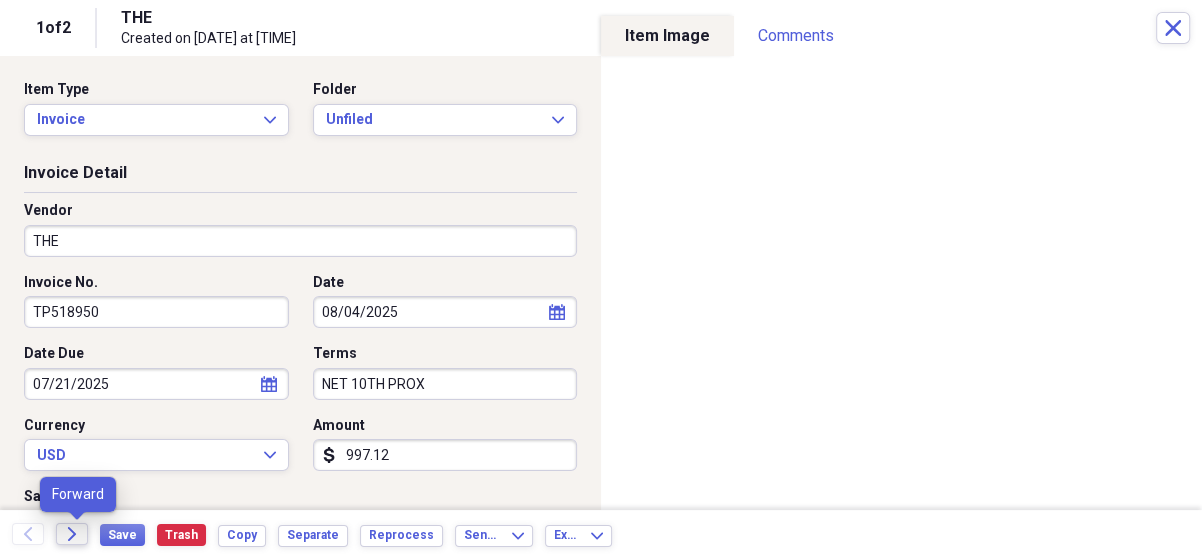 click on "Forward" at bounding box center [72, 534] 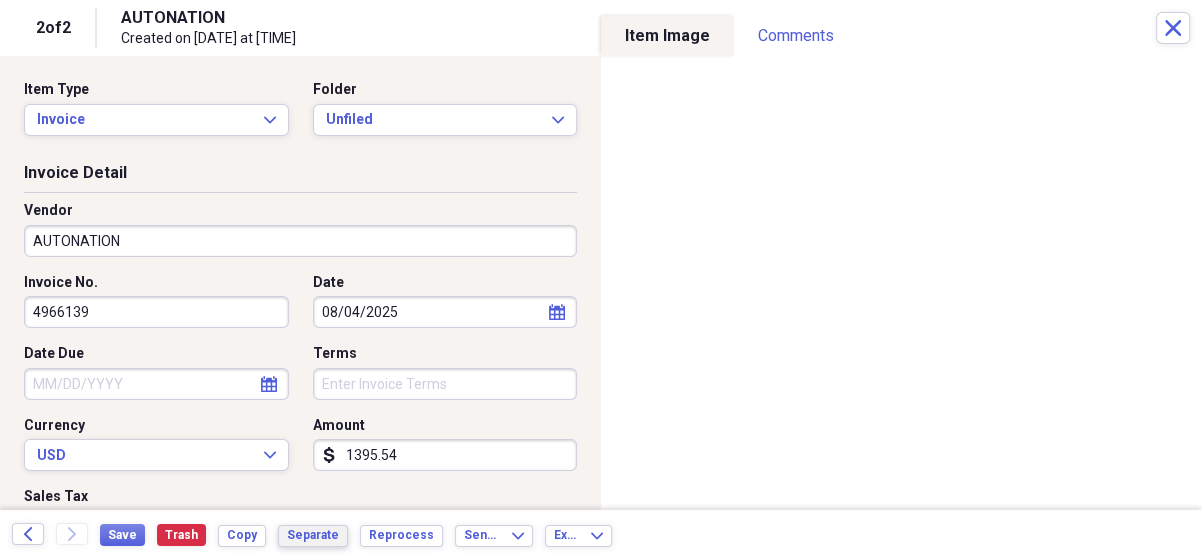 click on "Separate" at bounding box center [313, 535] 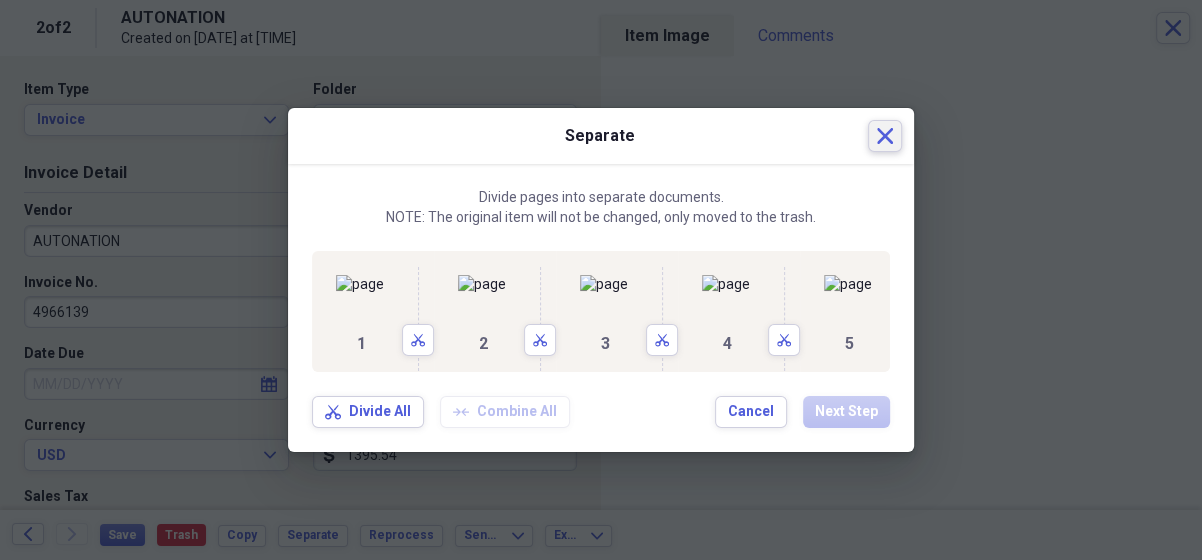 click on "Close" 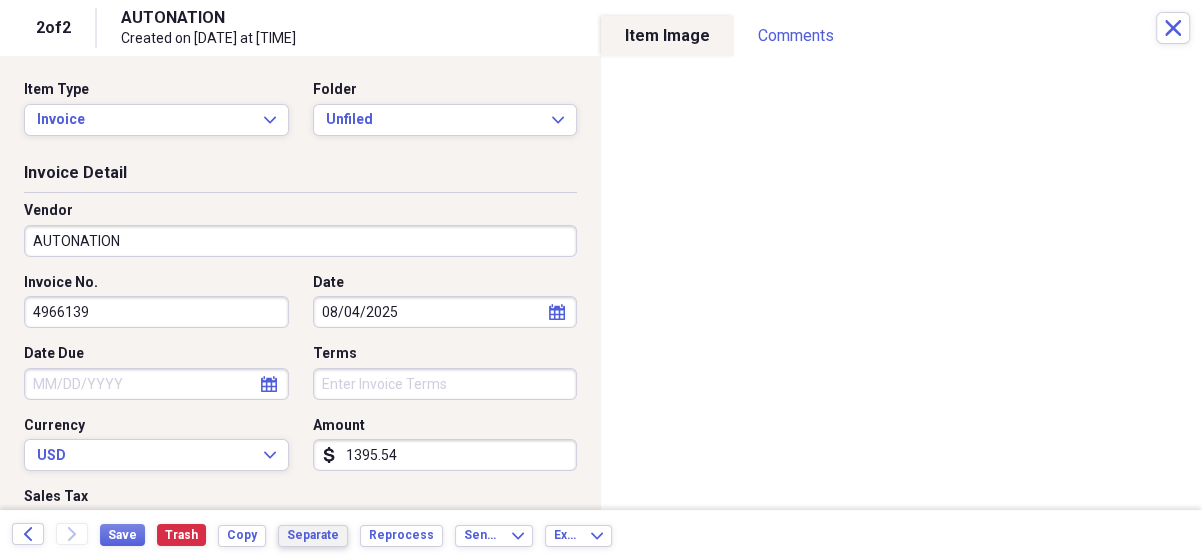 click on "Separate" at bounding box center (313, 535) 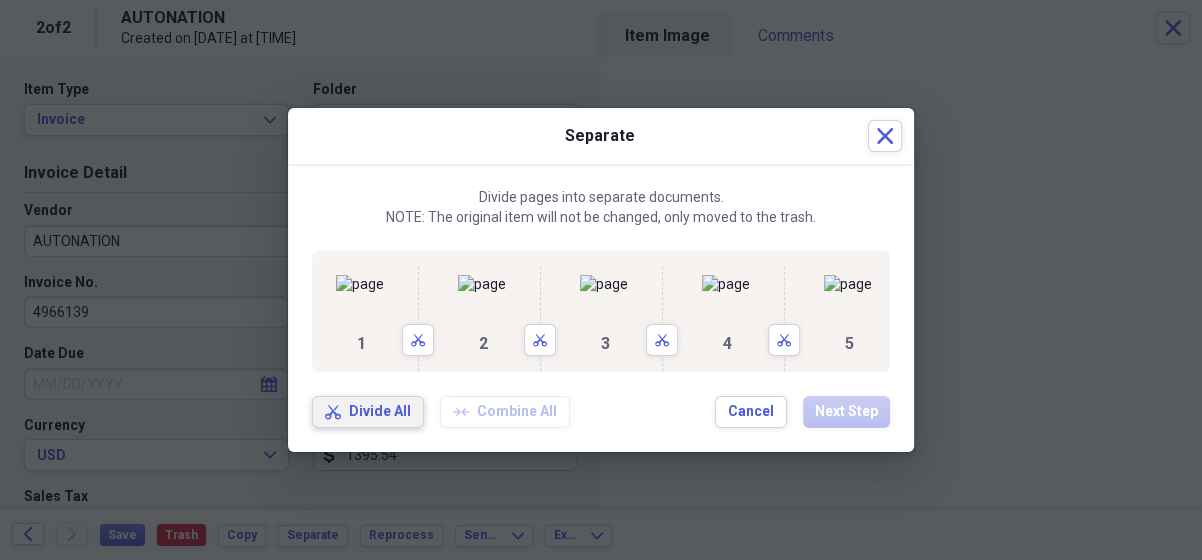 click on "Scissors Divide All" at bounding box center [368, 412] 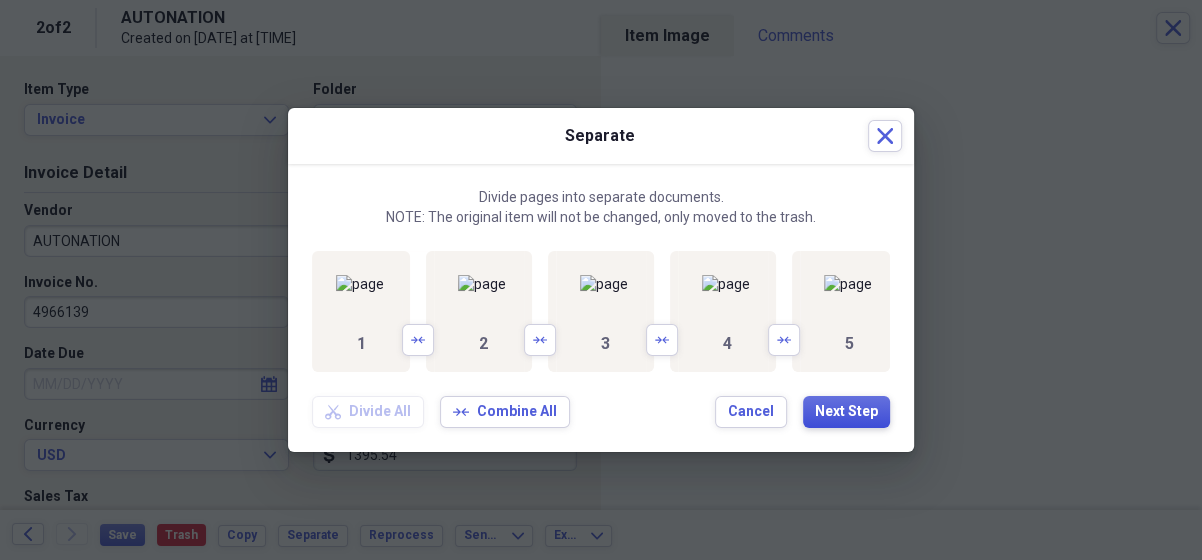 click on "Next Step" at bounding box center [846, 412] 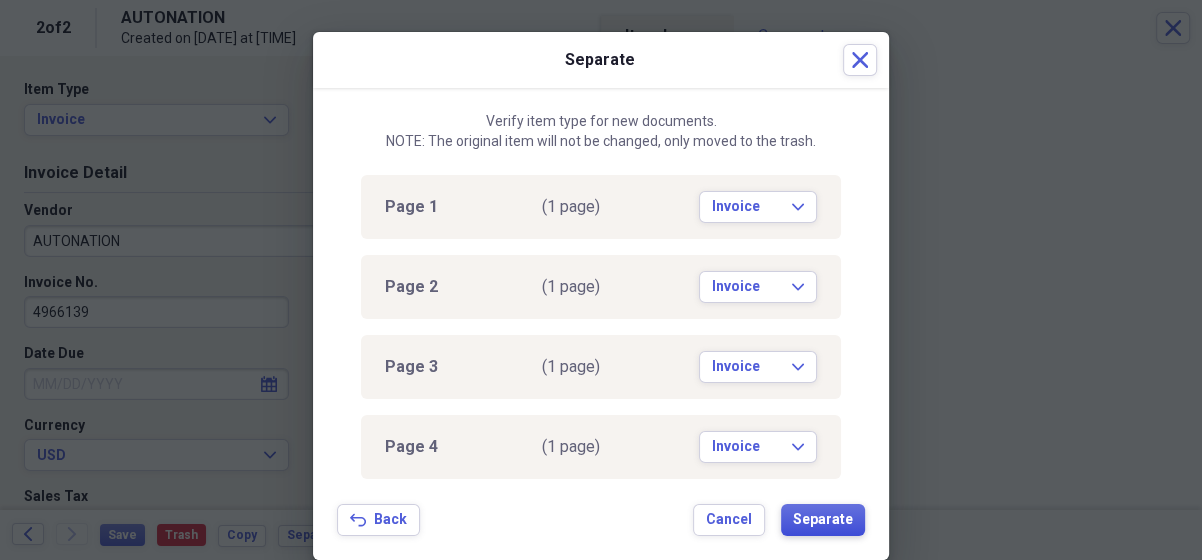 click on "Separate" at bounding box center (823, 520) 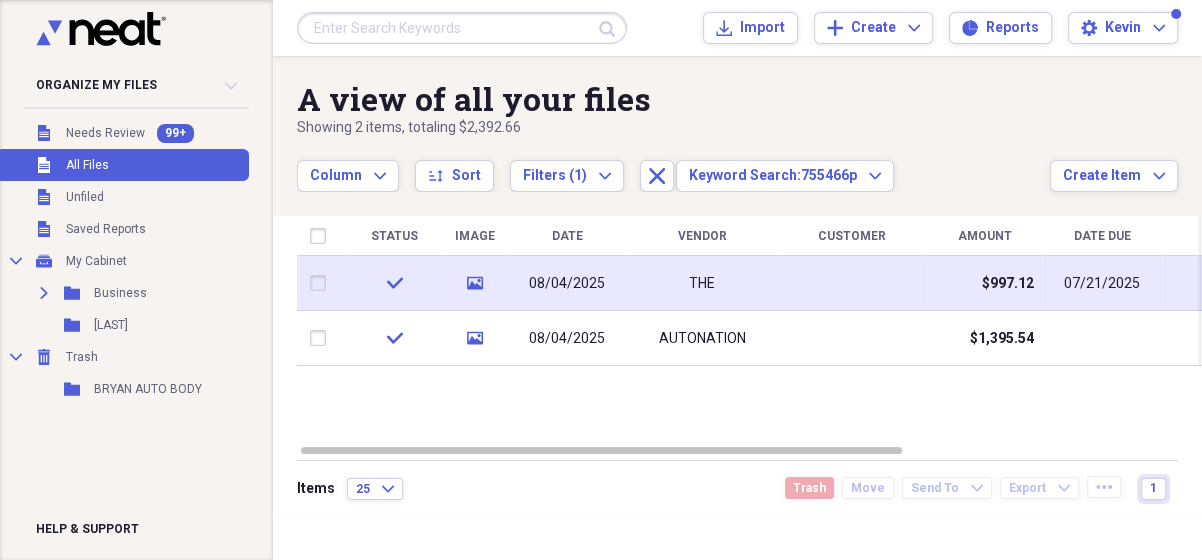click on "THE" at bounding box center (702, 283) 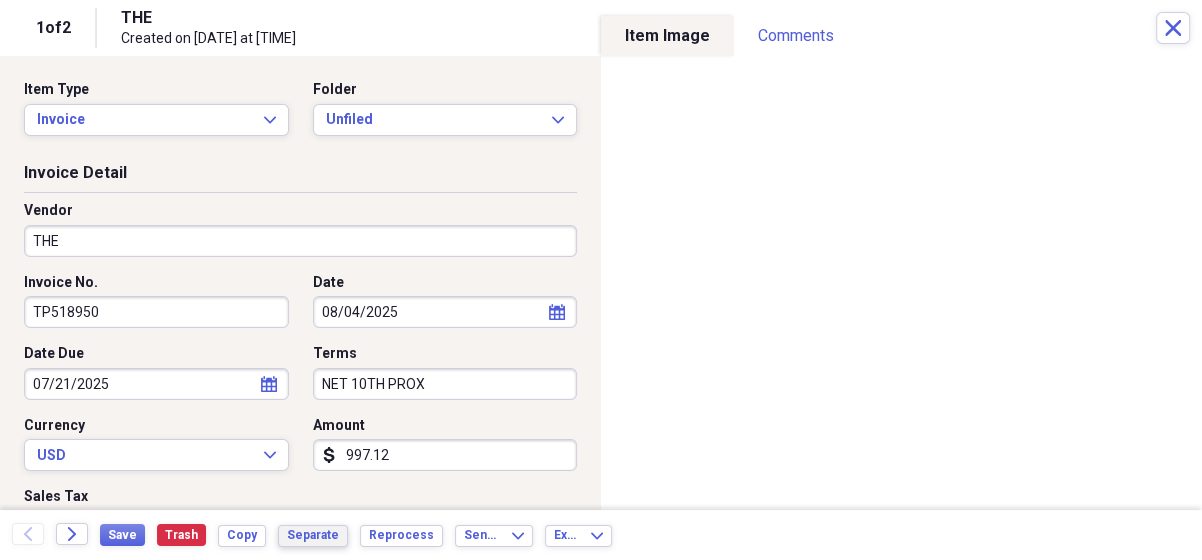 click on "Separate" at bounding box center [313, 535] 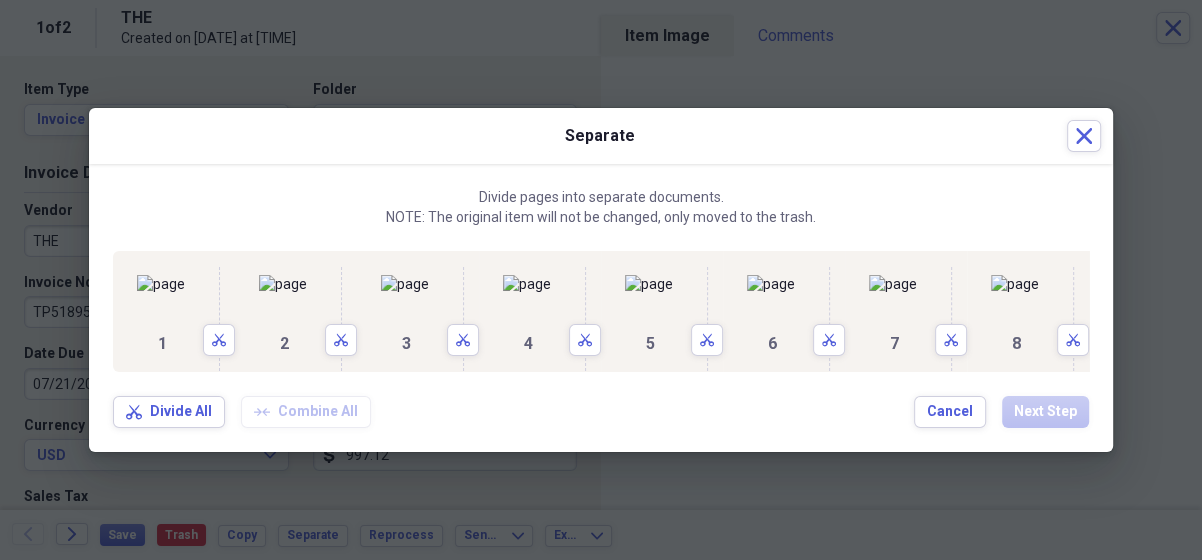 click on "2 Scissors" at bounding box center [296, 311] 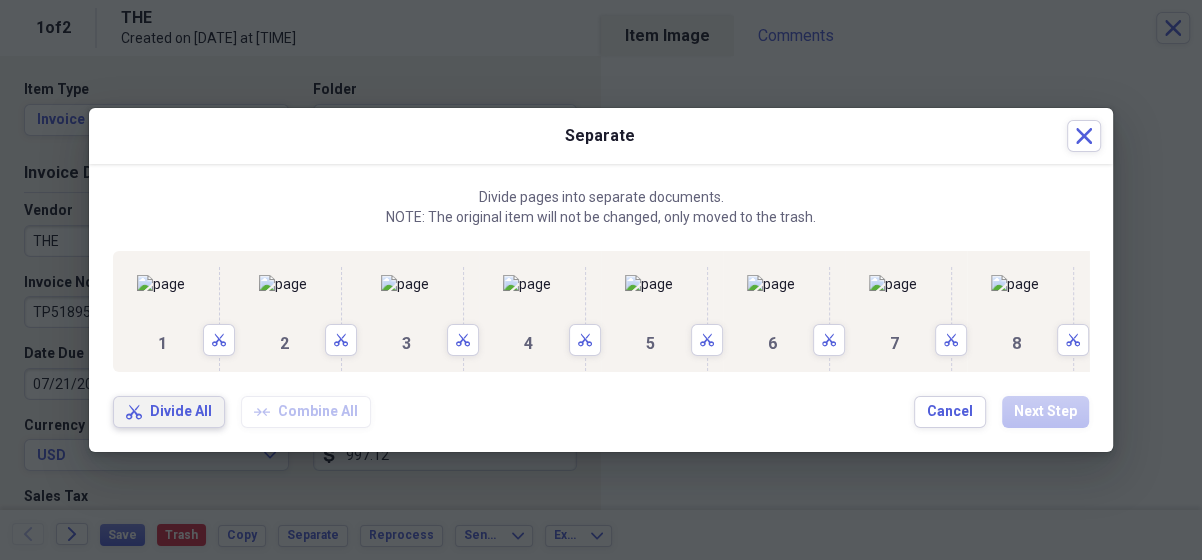 click on "Scissors Divide All" at bounding box center [169, 412] 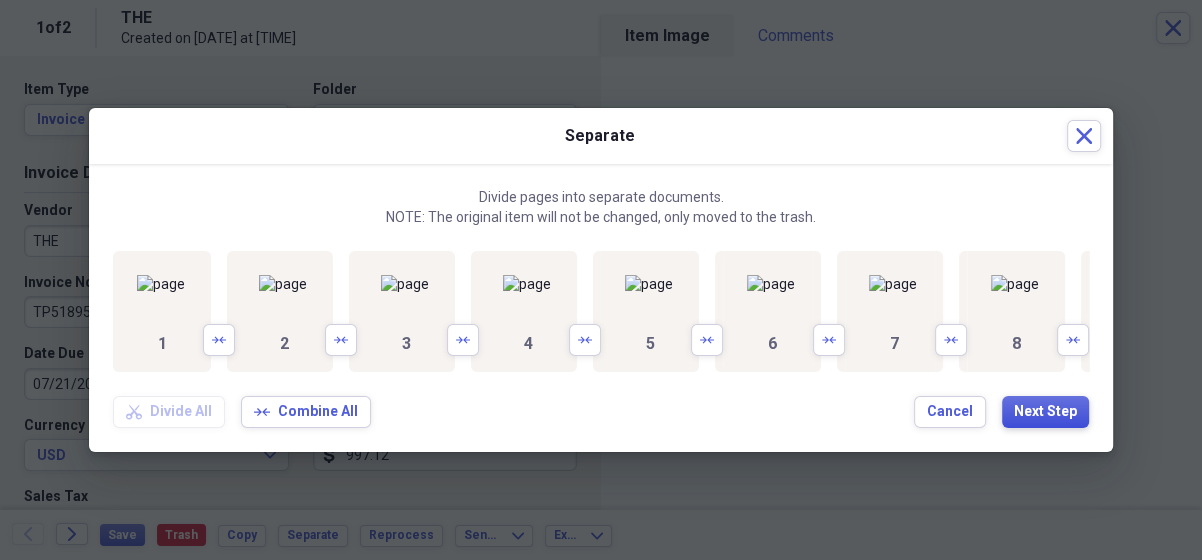 click on "Next Step" at bounding box center (1045, 412) 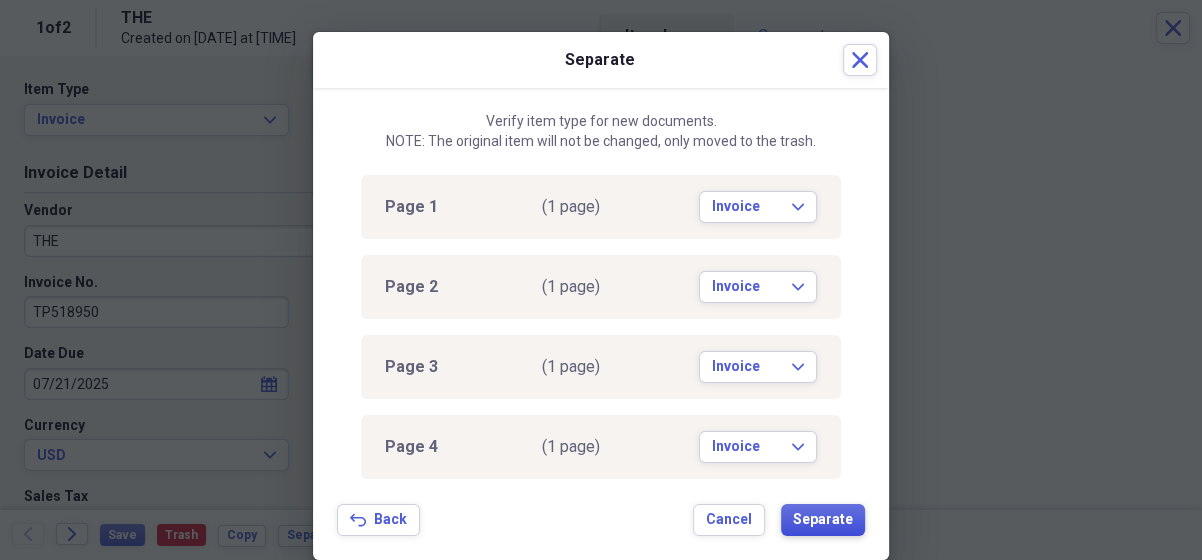 click on "Separate" at bounding box center (823, 520) 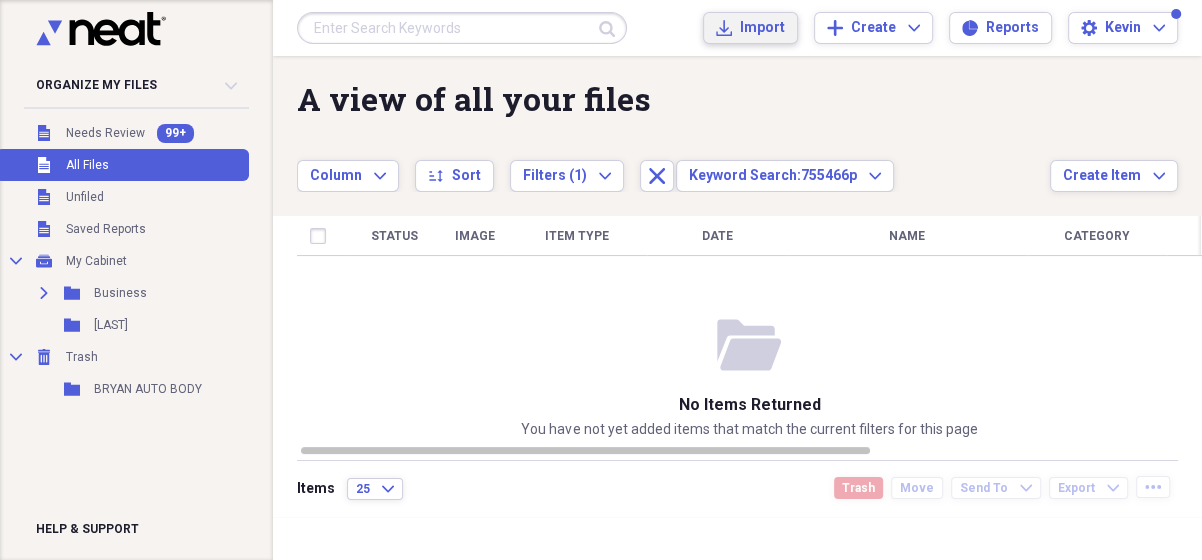 click on "Import" at bounding box center [762, 28] 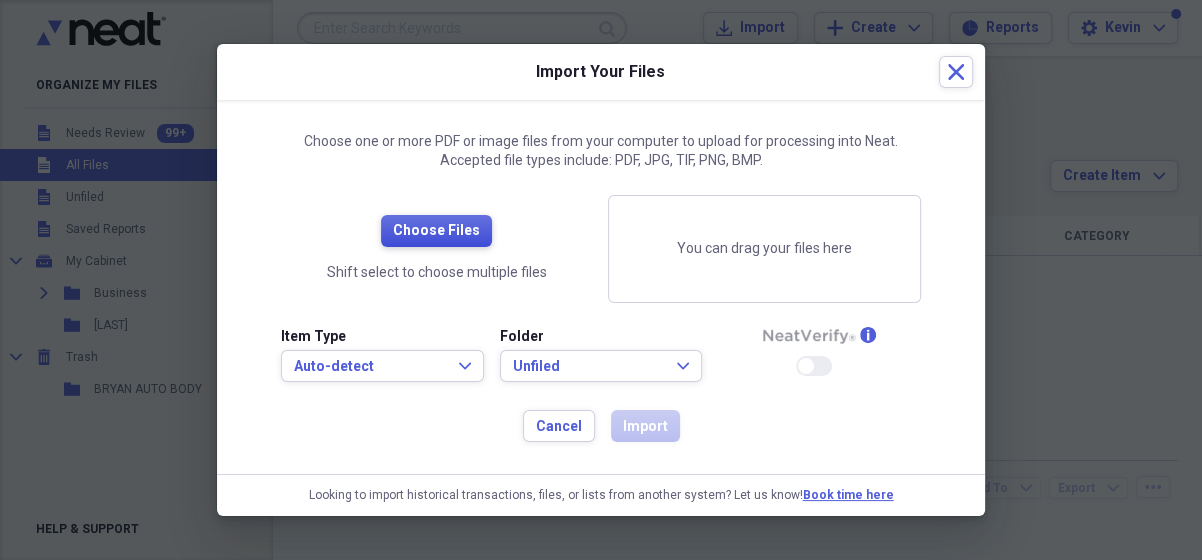 click on "Choose Files" at bounding box center (436, 231) 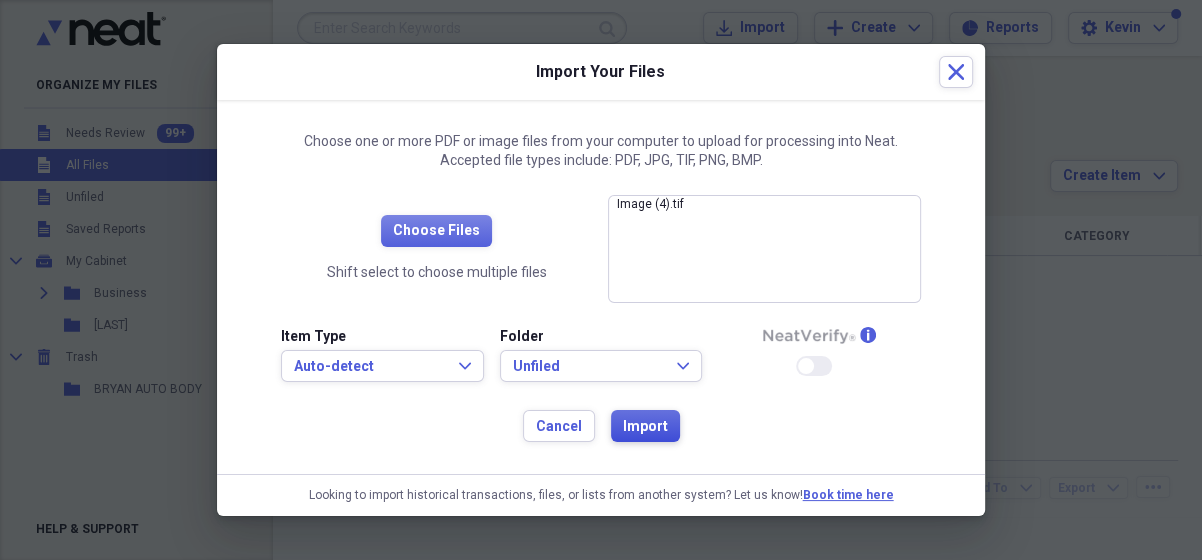 click on "Import" at bounding box center [645, 427] 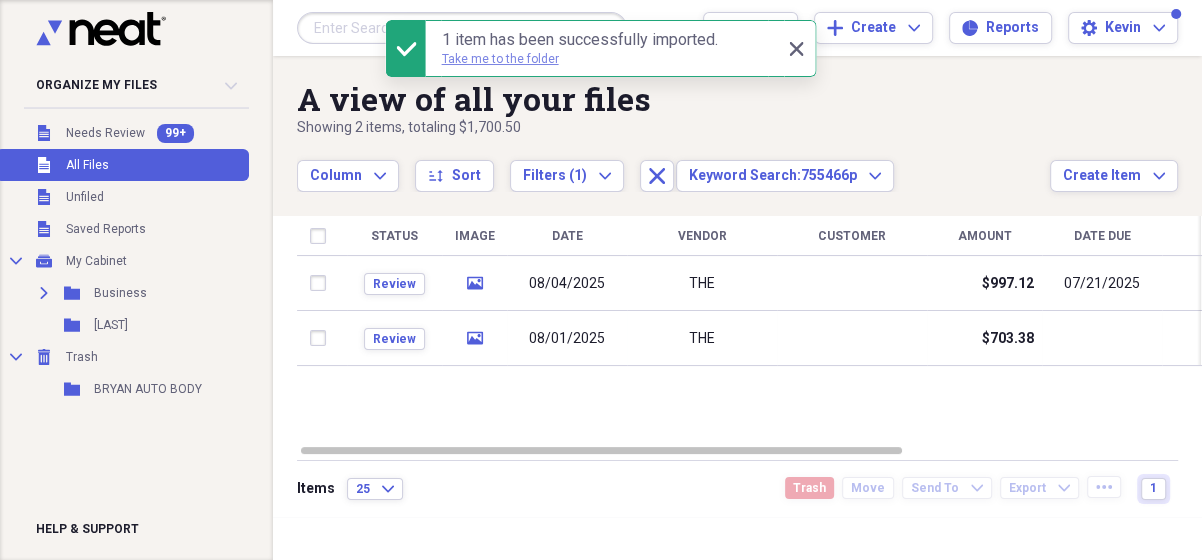 click on "Take me to the folder" at bounding box center [500, 59] 